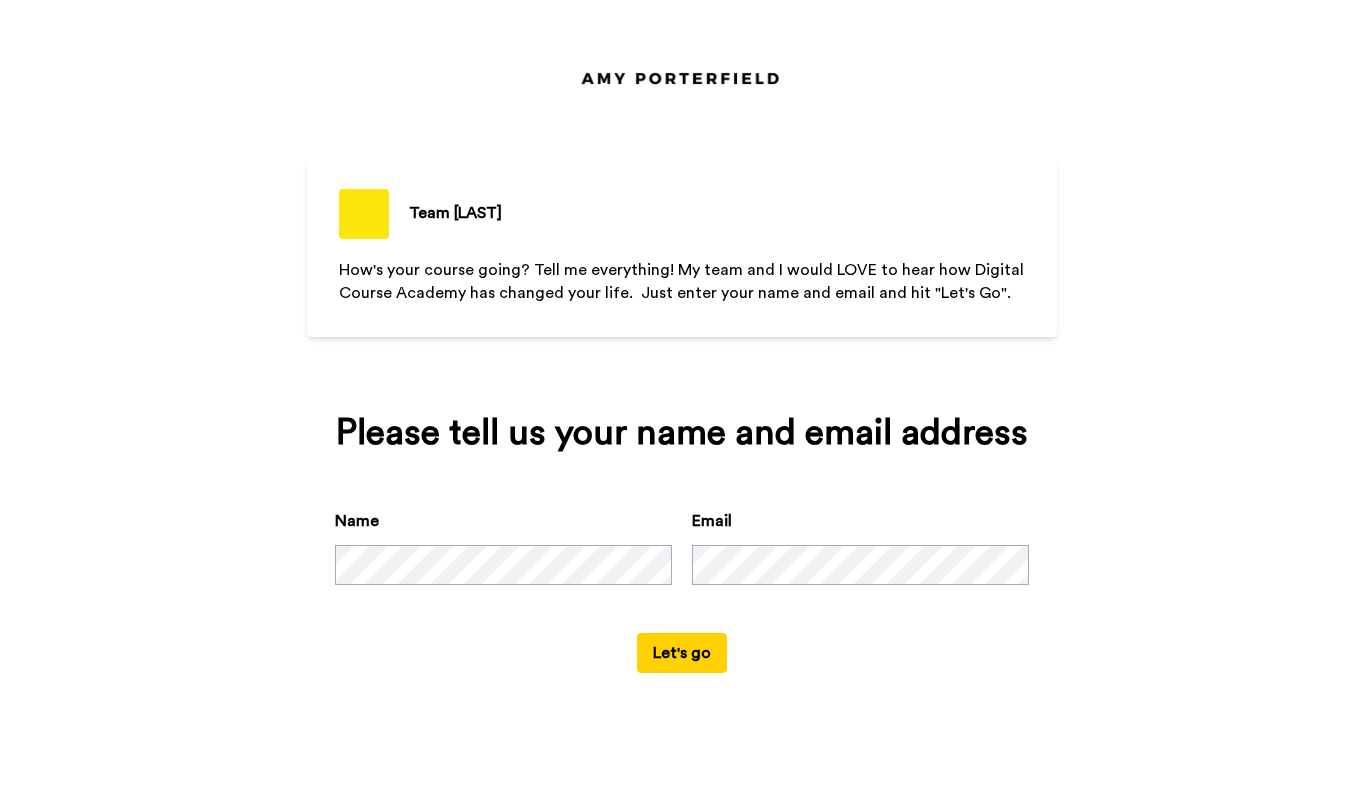 scroll, scrollTop: 0, scrollLeft: 0, axis: both 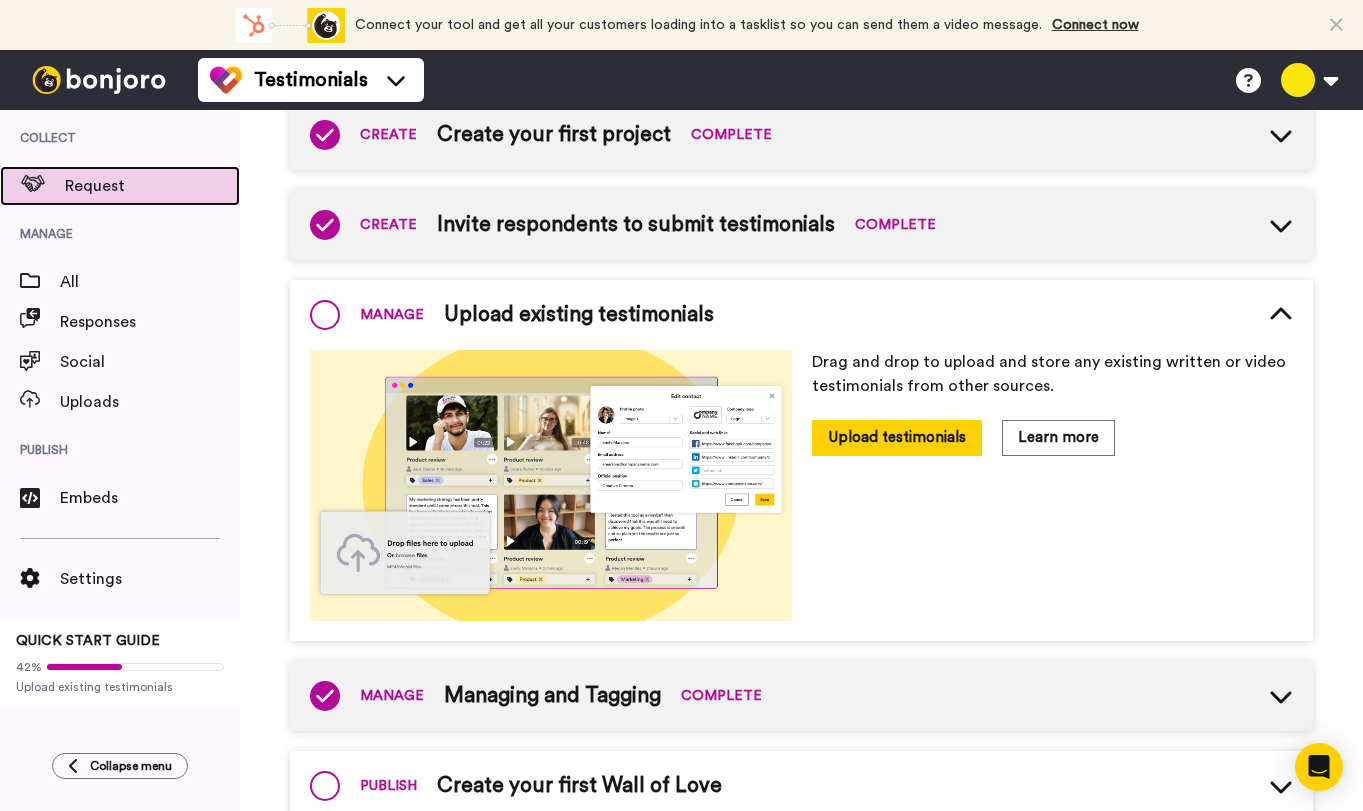 click on "Request" at bounding box center (152, 186) 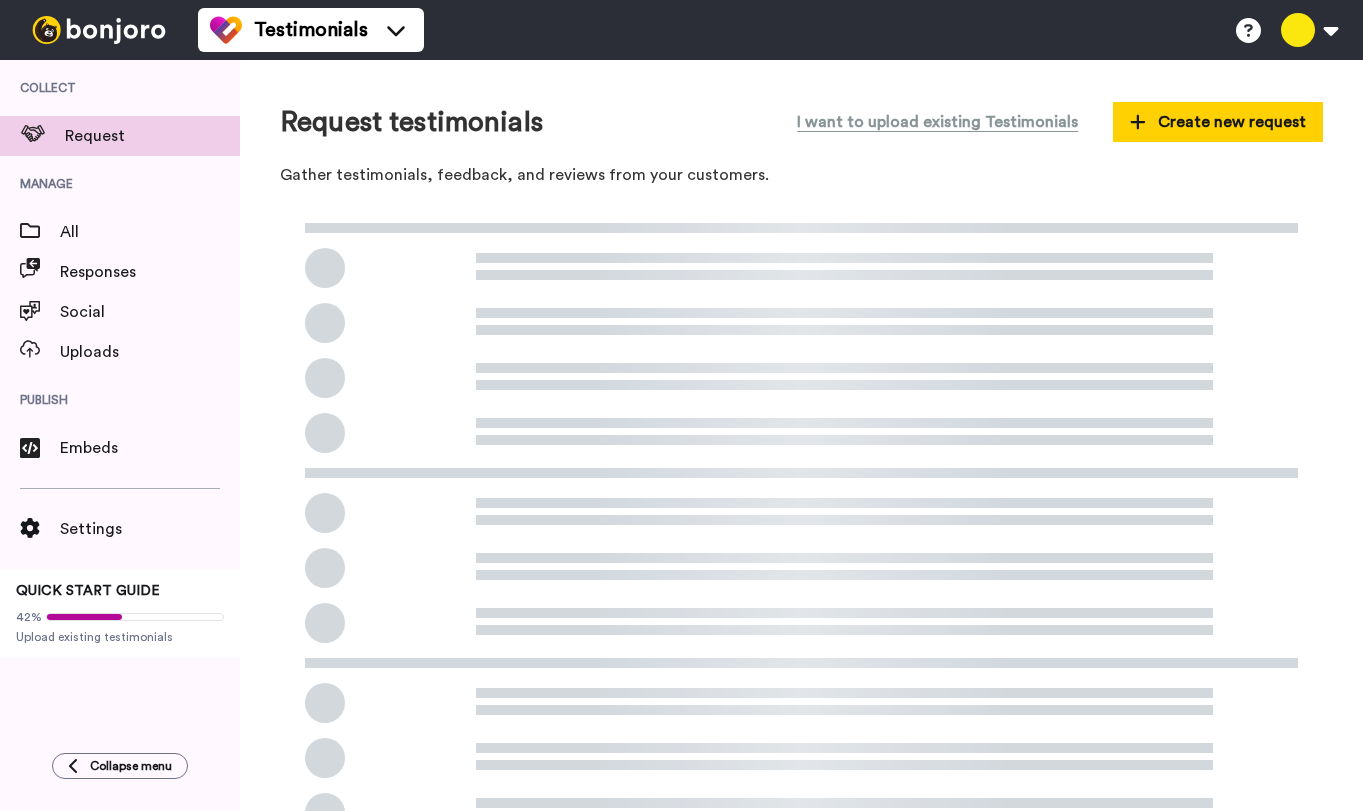 scroll, scrollTop: 0, scrollLeft: 0, axis: both 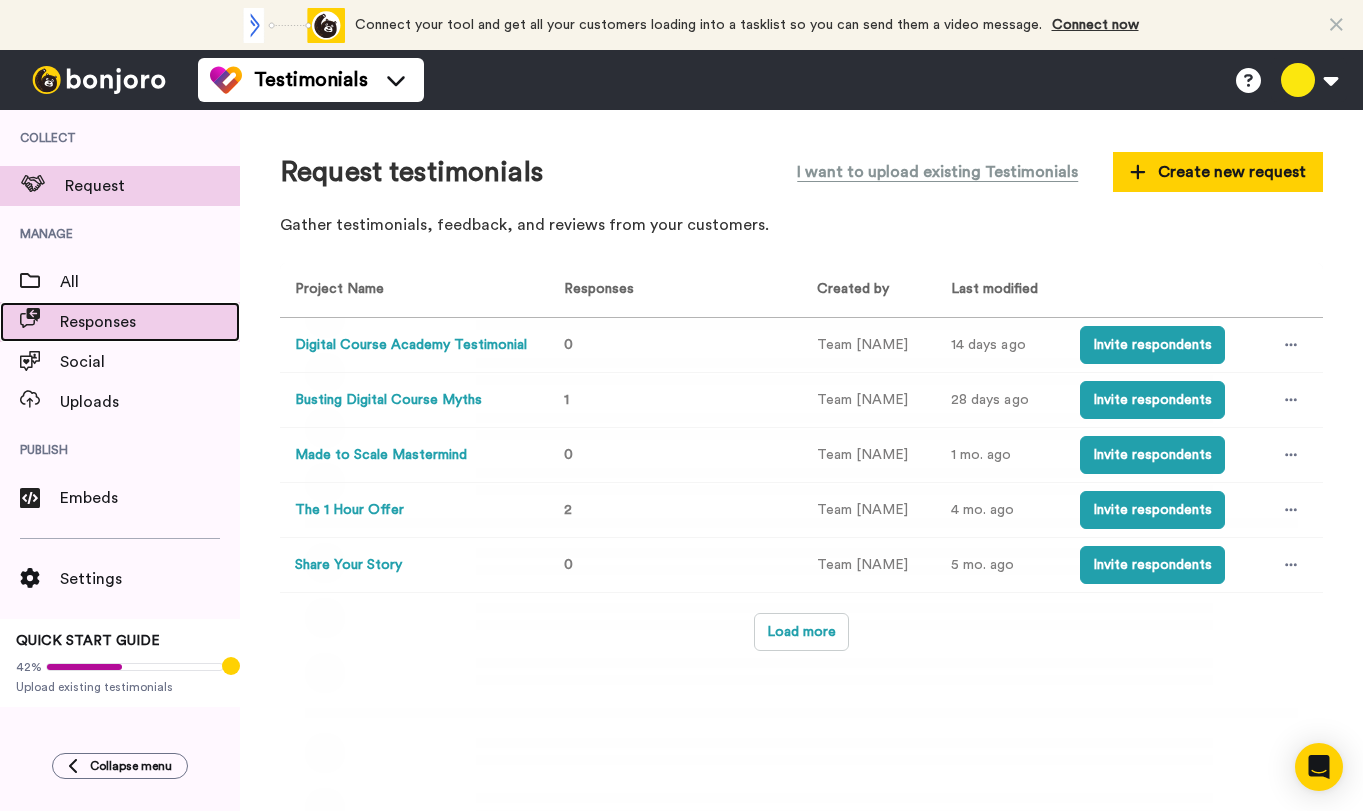 click on "Responses" at bounding box center [150, 322] 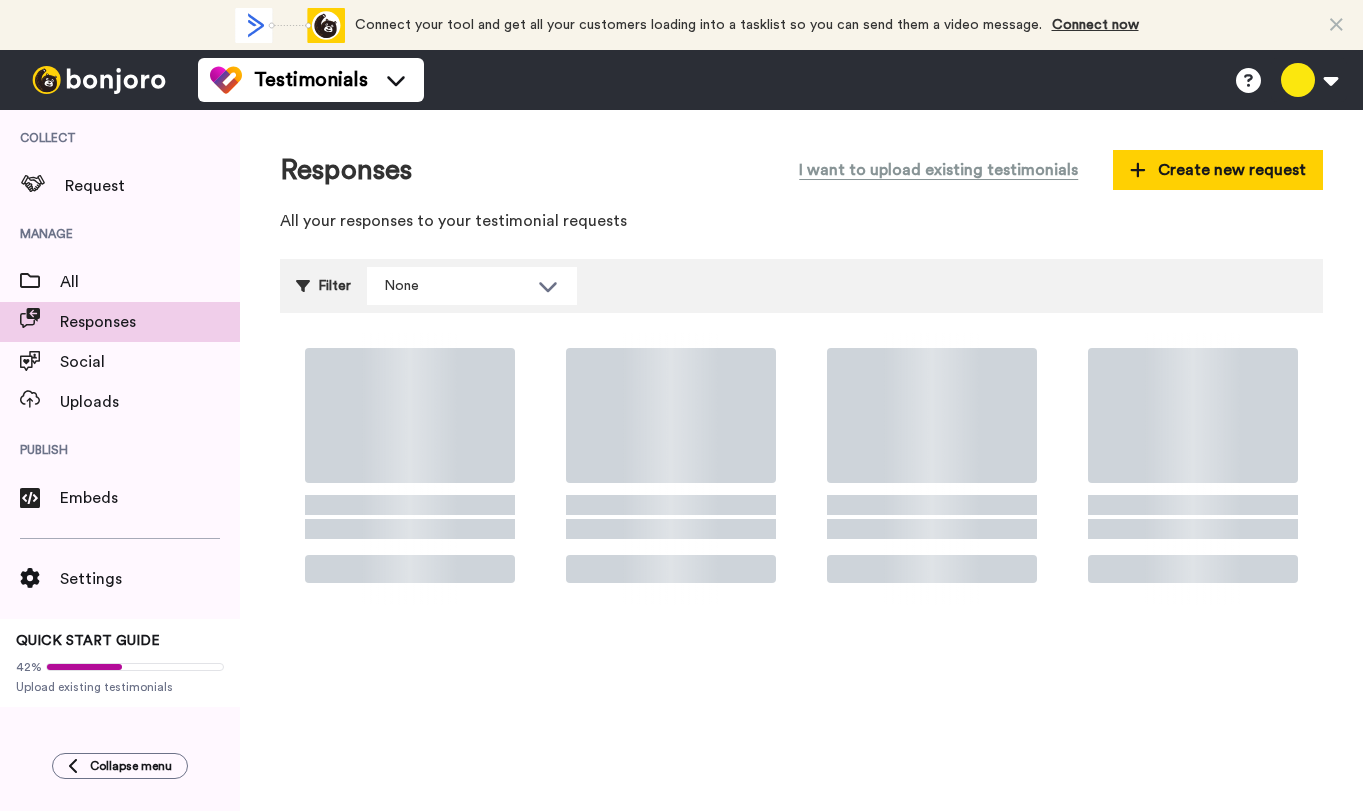 scroll, scrollTop: 0, scrollLeft: 0, axis: both 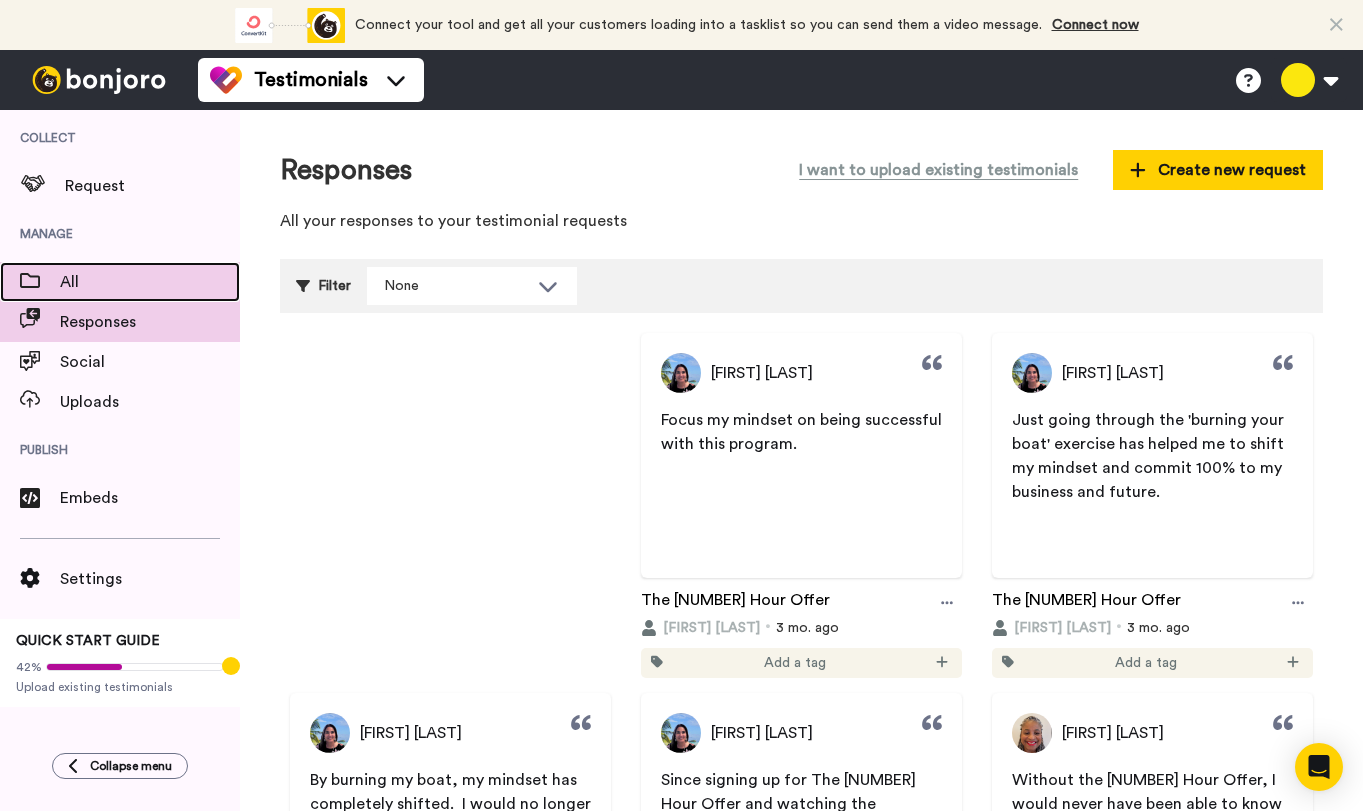 click on "All" at bounding box center (150, 282) 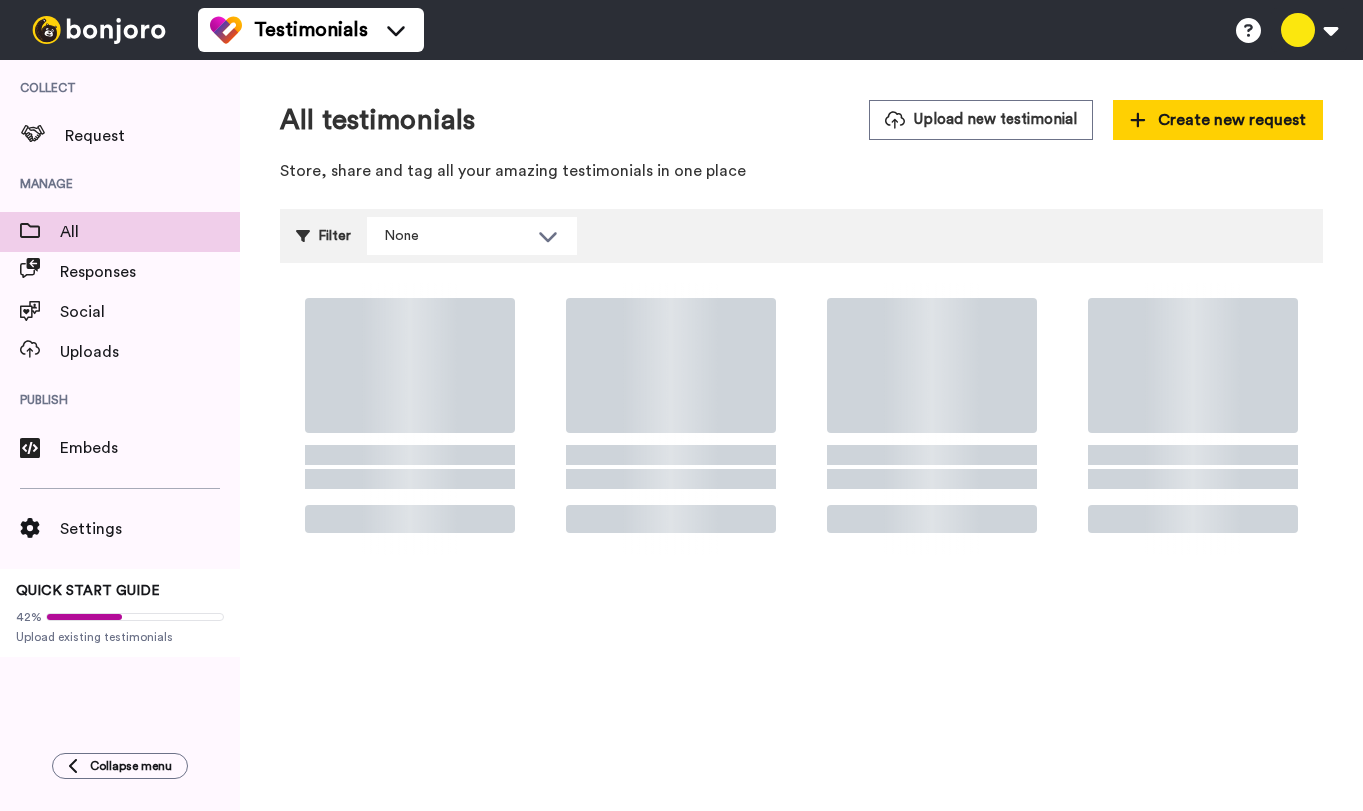 scroll, scrollTop: 0, scrollLeft: 0, axis: both 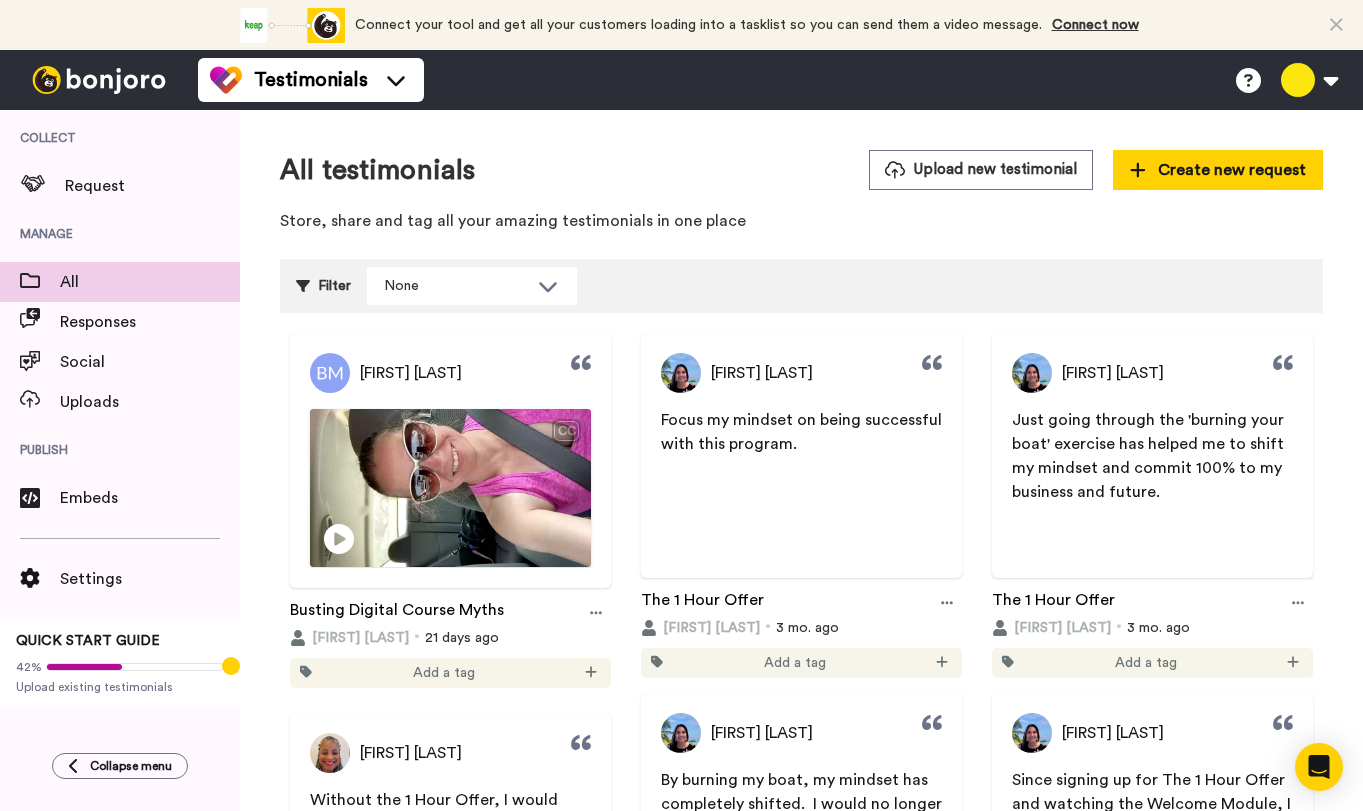 drag, startPoint x: 81, startPoint y: 98, endPoint x: 92, endPoint y: 83, distance: 18.601076 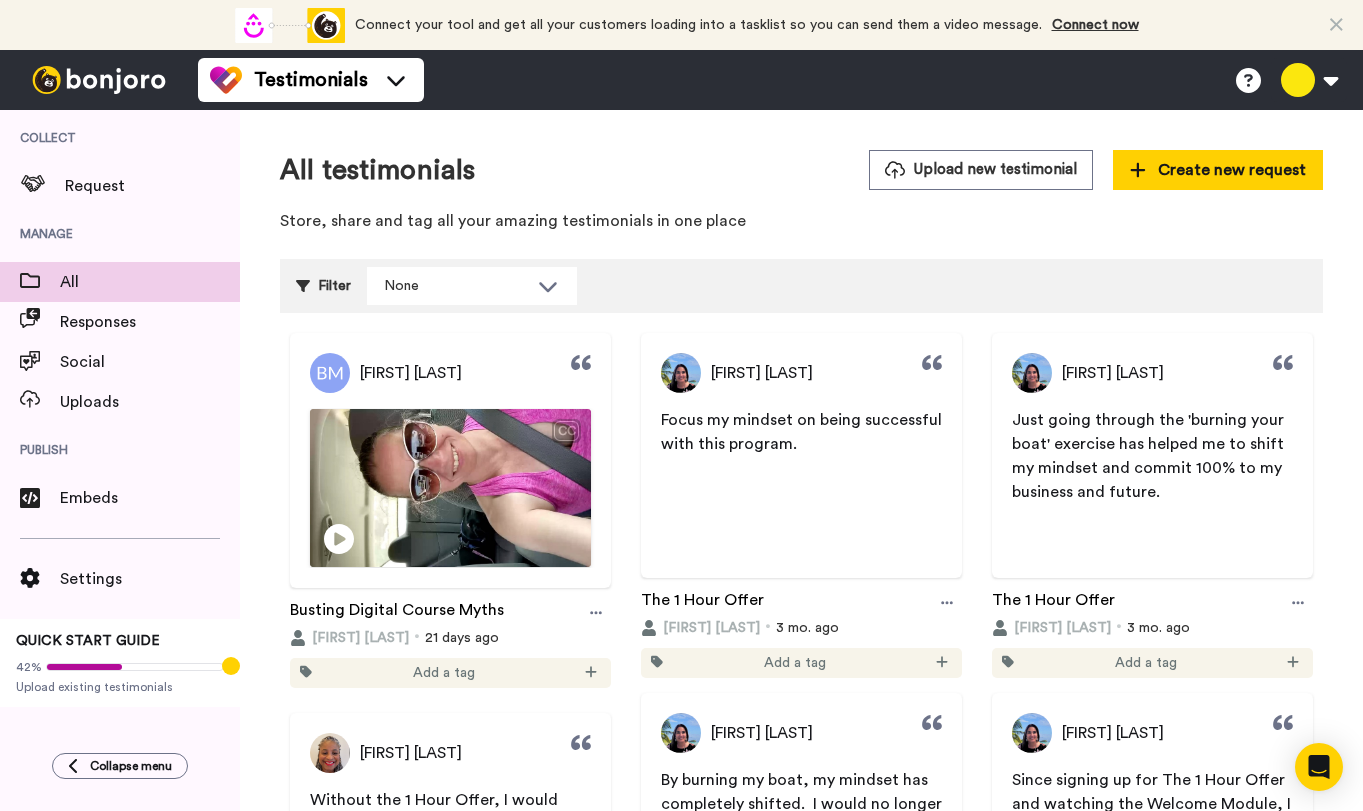 click at bounding box center (99, 80) 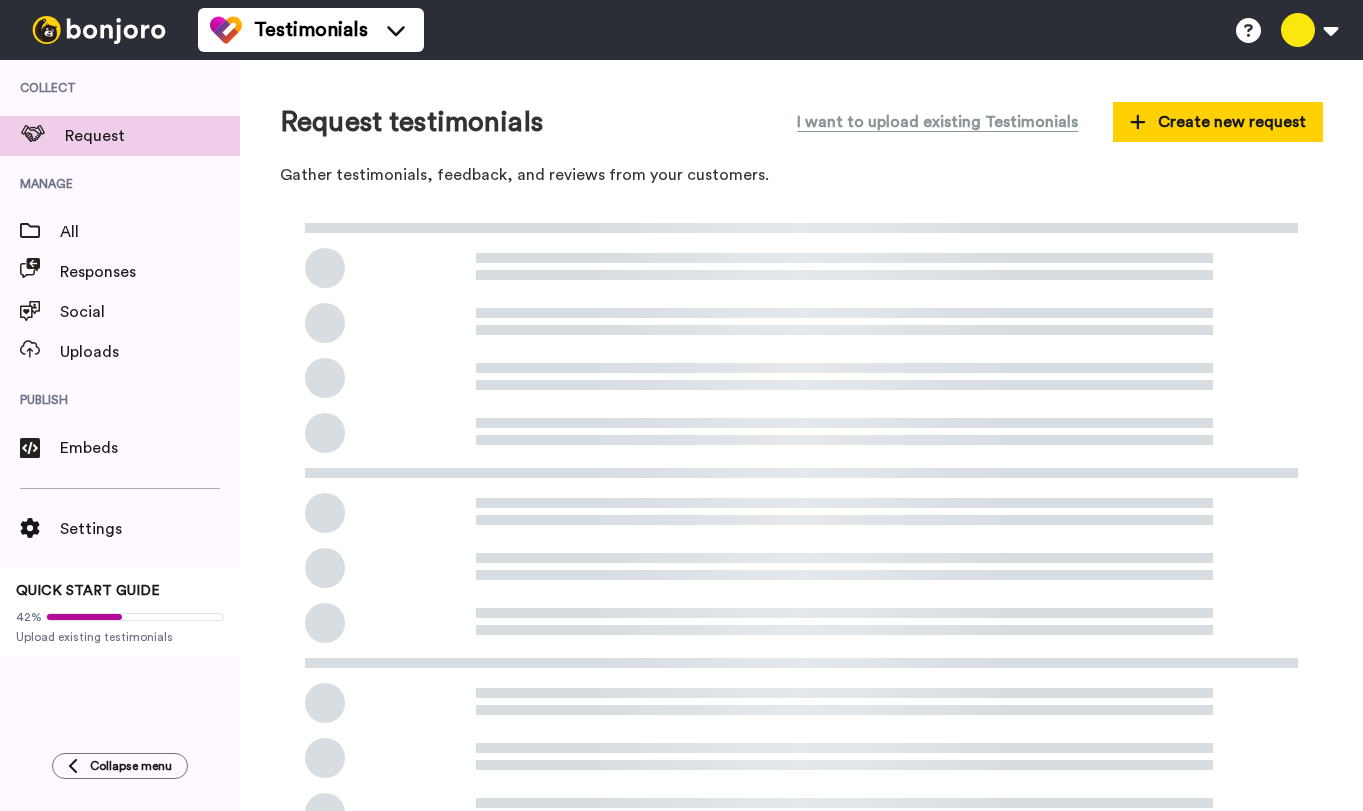scroll, scrollTop: 0, scrollLeft: 0, axis: both 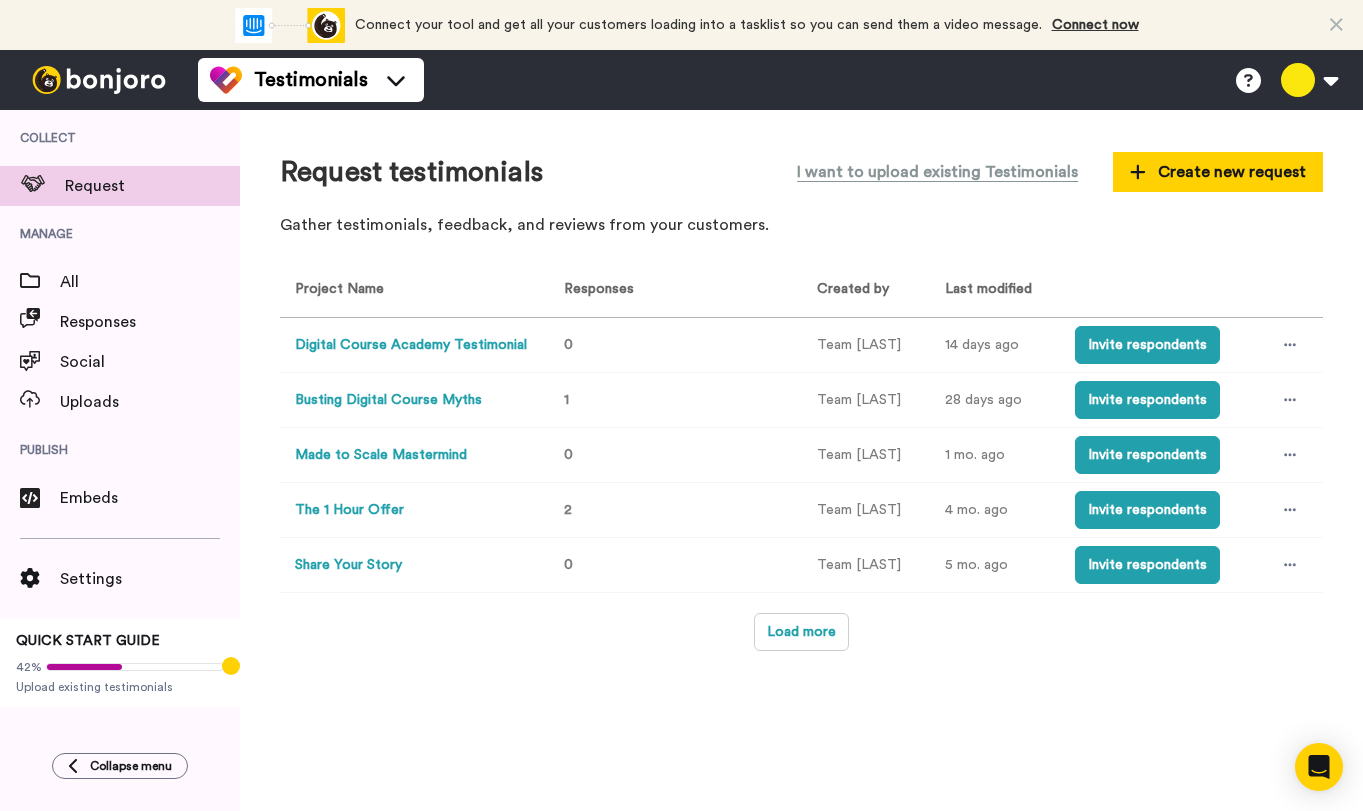 click on "The 1 Hour Offer" at bounding box center (349, 510) 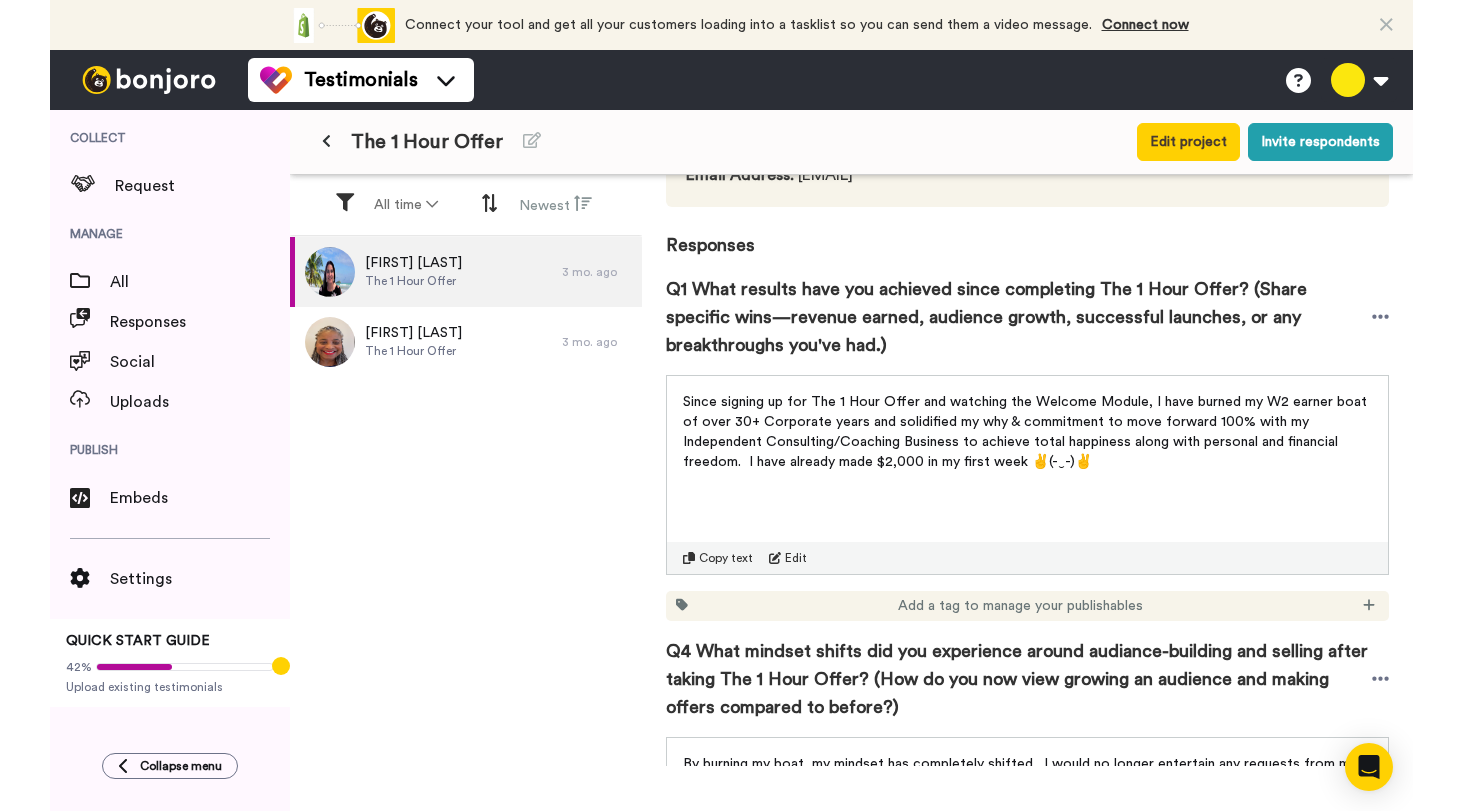 scroll, scrollTop: 204, scrollLeft: 0, axis: vertical 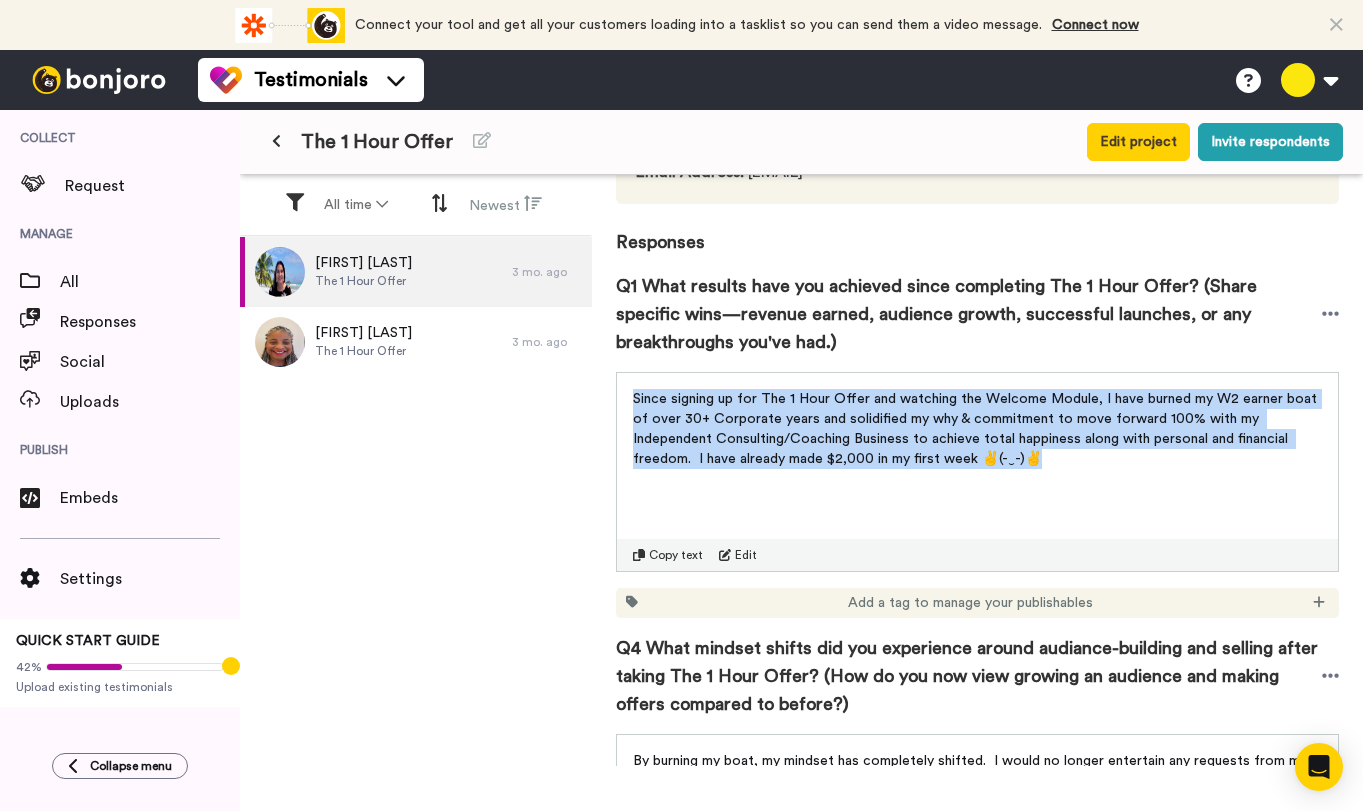 drag, startPoint x: 630, startPoint y: 393, endPoint x: 1112, endPoint y: 464, distance: 487.2012 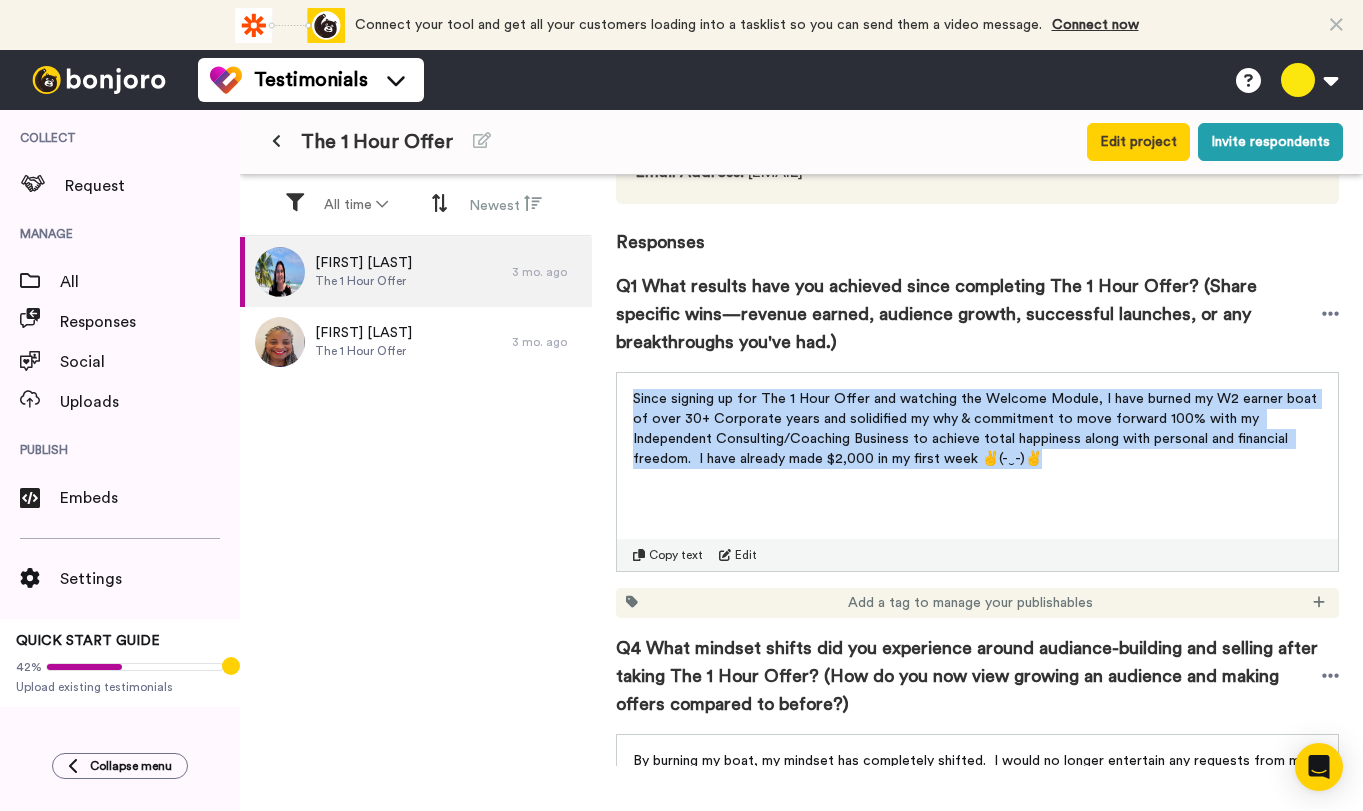 click on "Since signing up for The 1 Hour Offer and watching the Welcome Module, I have burned my W2 earner boat of over 30+ Corporate years and solidified my why & commitment to move forward 100% with my Independent Consulting/Coaching Business to achieve total happiness along with personal and financial freedom.  I have already made $2,000 in my first week ✌(-‿-)✌" at bounding box center [977, 423] 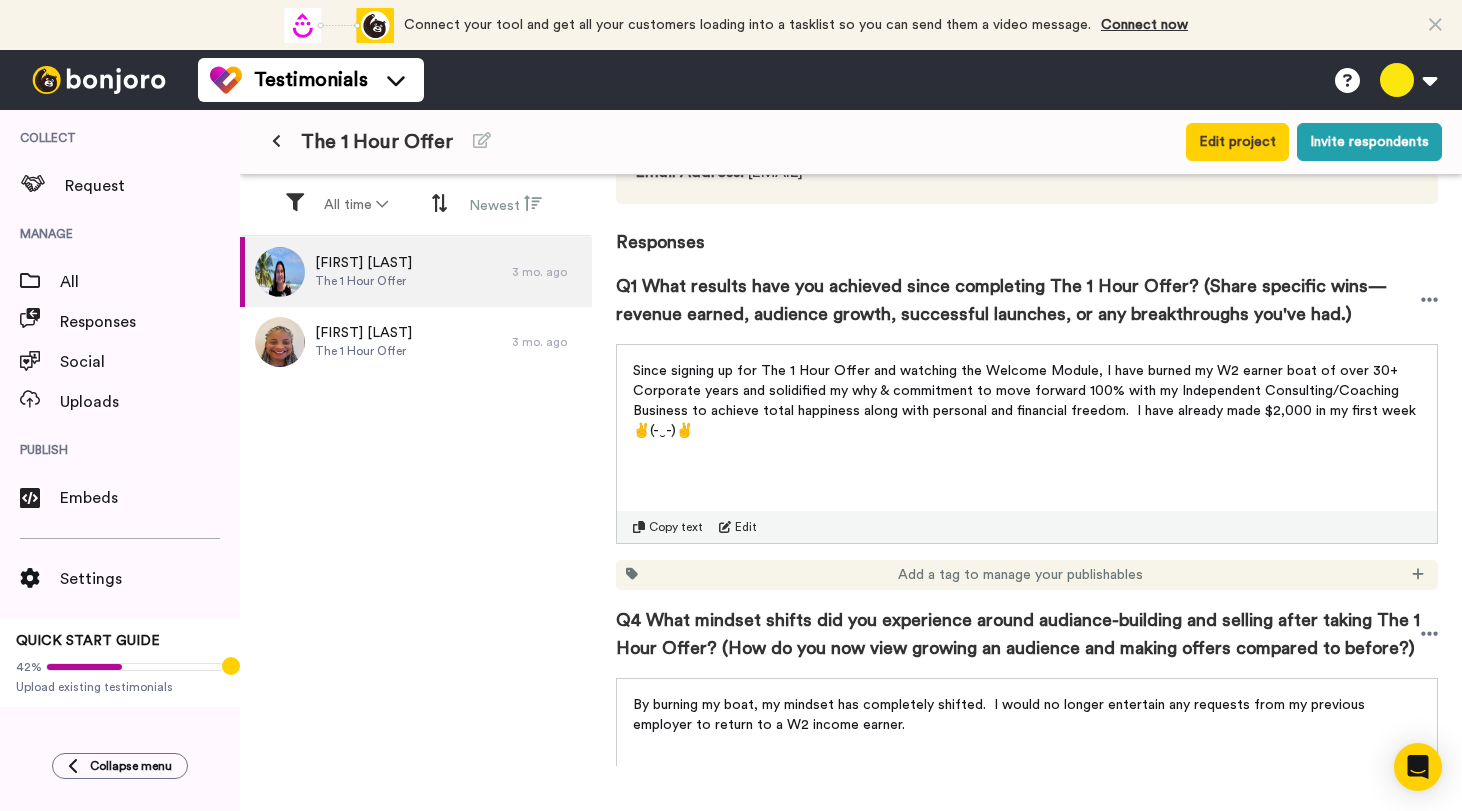 click on "Responses" at bounding box center (1027, 230) 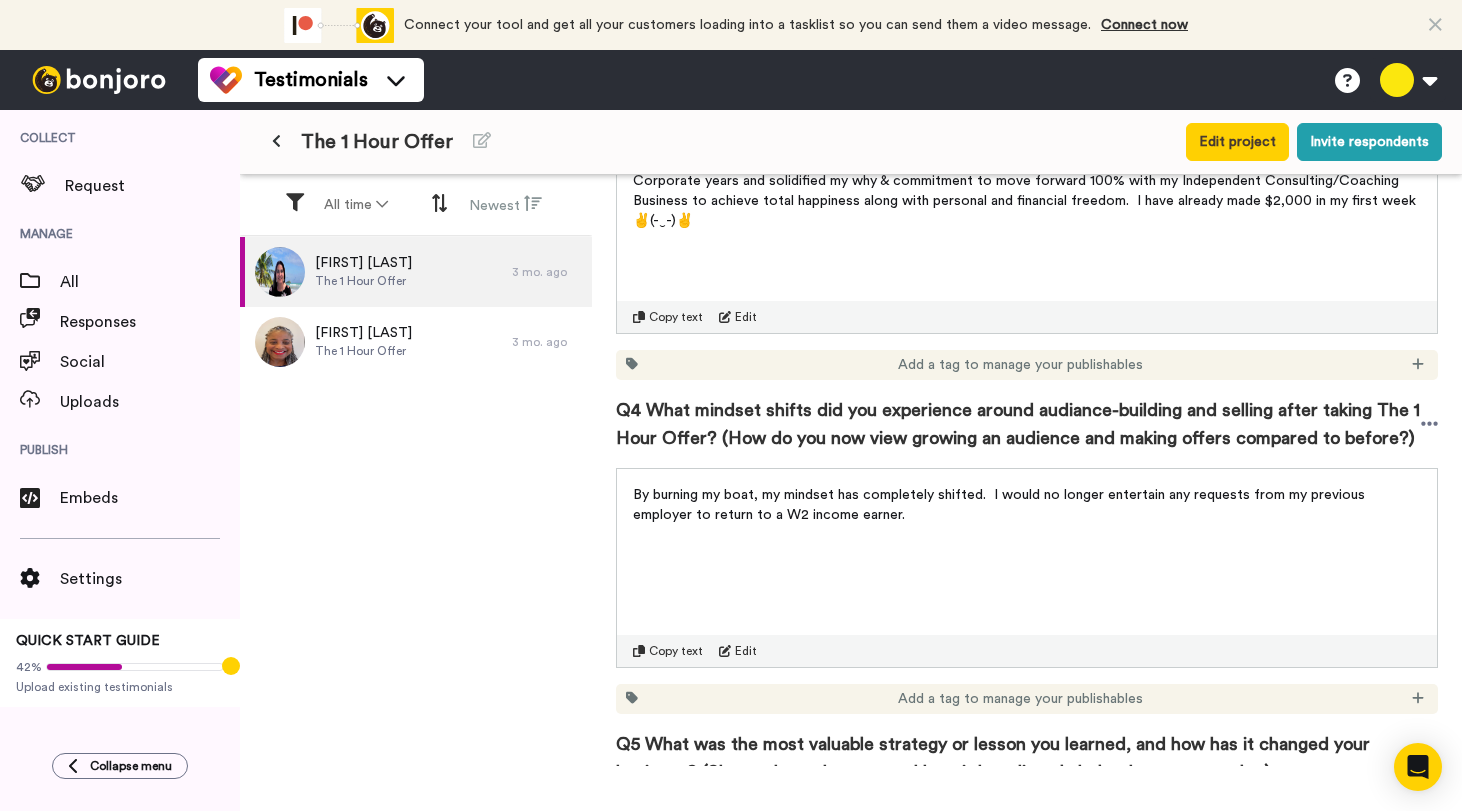 scroll, scrollTop: 434, scrollLeft: 0, axis: vertical 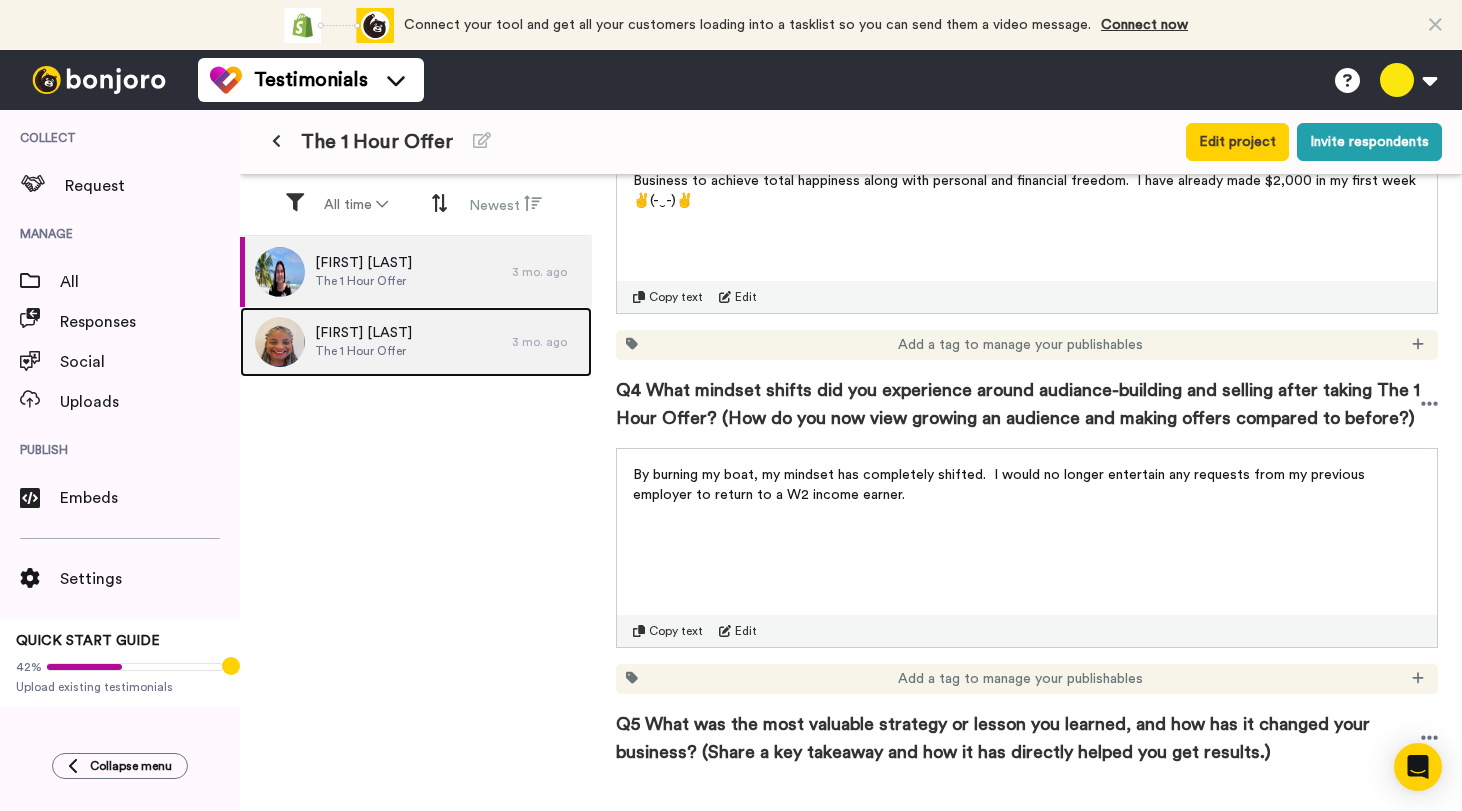 click on "Carolyn Davis The 1 Hour Offer 3 mo. ago" at bounding box center (416, 342) 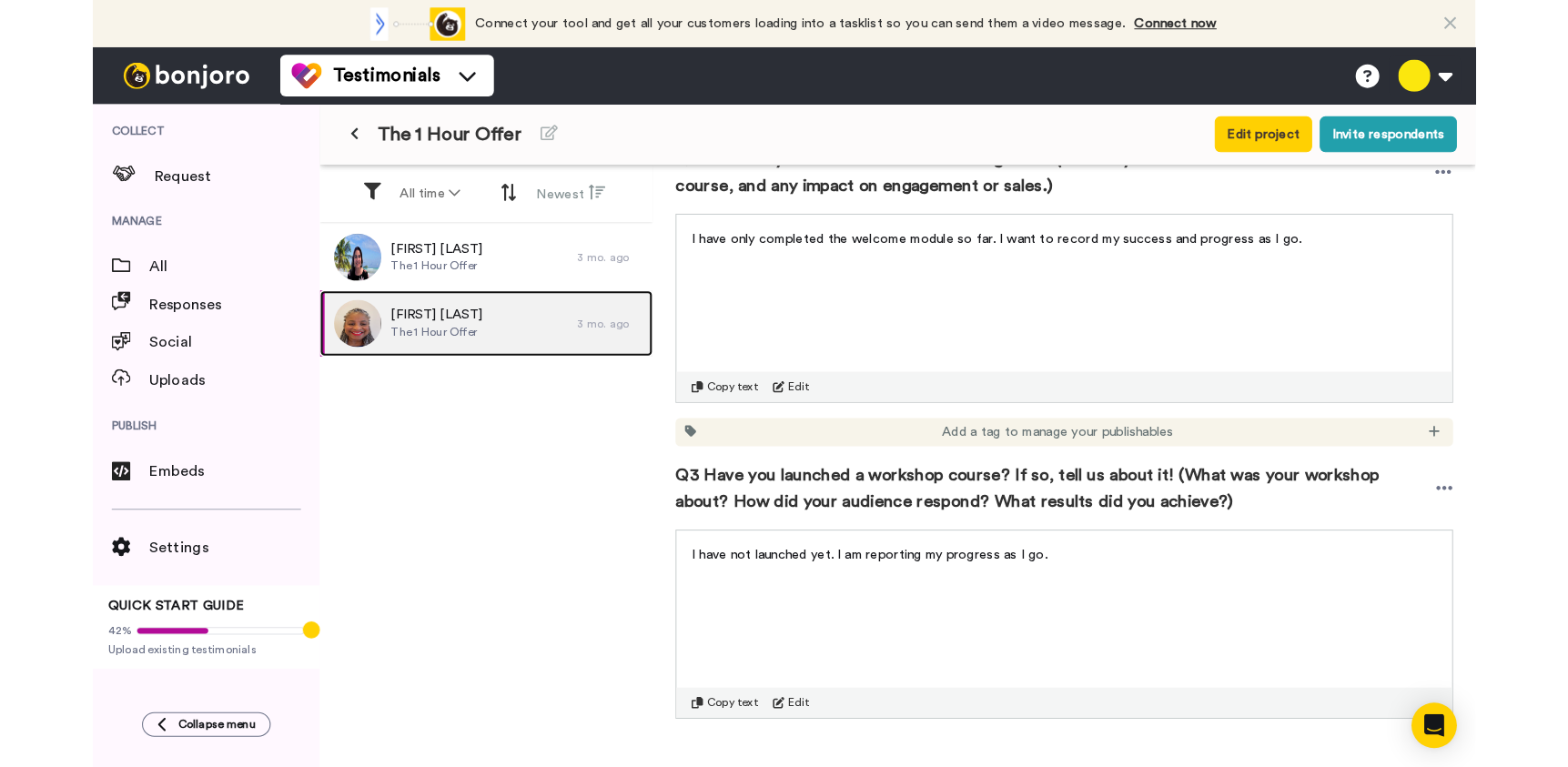 scroll, scrollTop: 651, scrollLeft: 0, axis: vertical 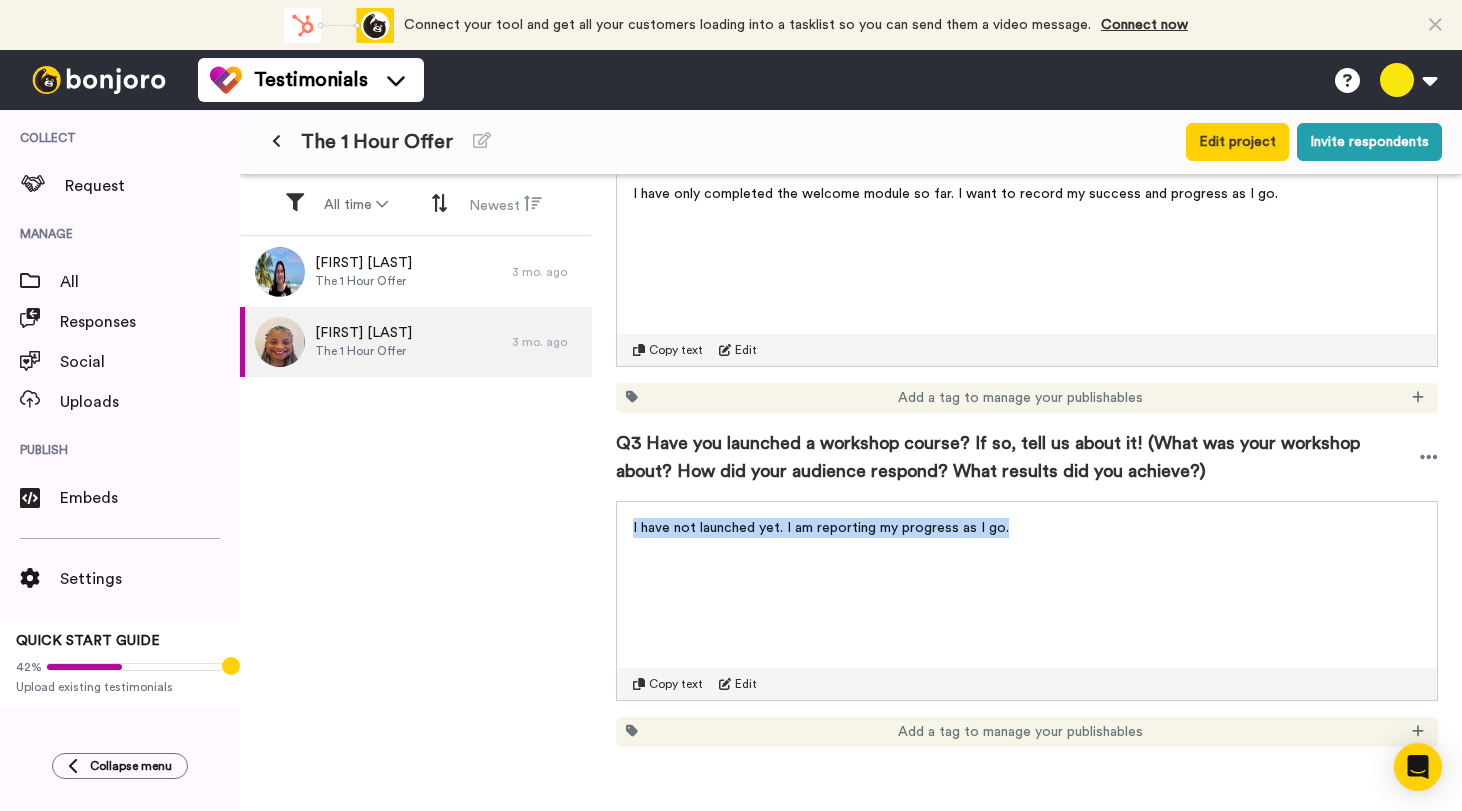 drag, startPoint x: 1040, startPoint y: 531, endPoint x: 621, endPoint y: 521, distance: 419.11932 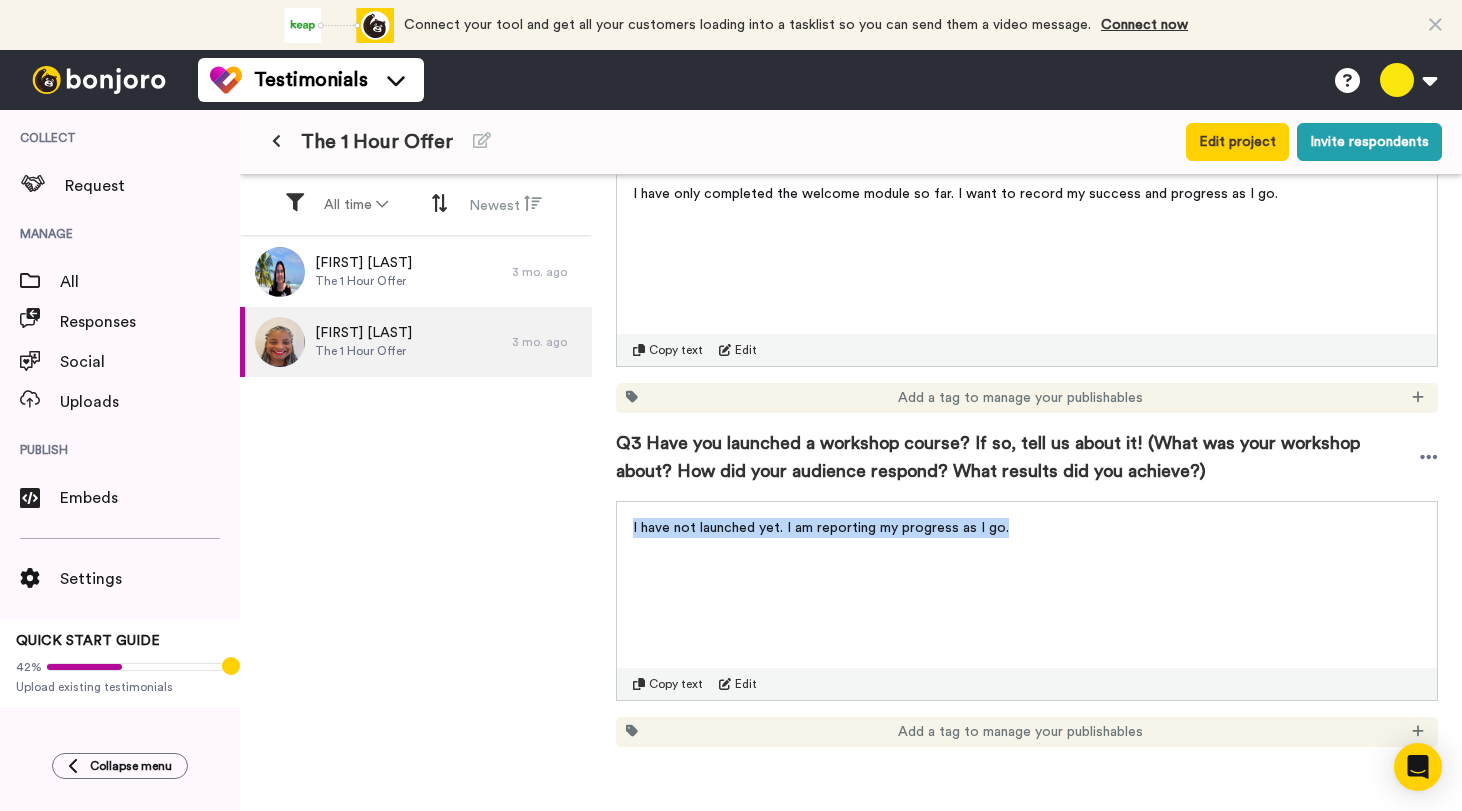 click on "I have not launched yet. I am reporting my progress as I go. Copy text Edit" at bounding box center [1027, 601] 